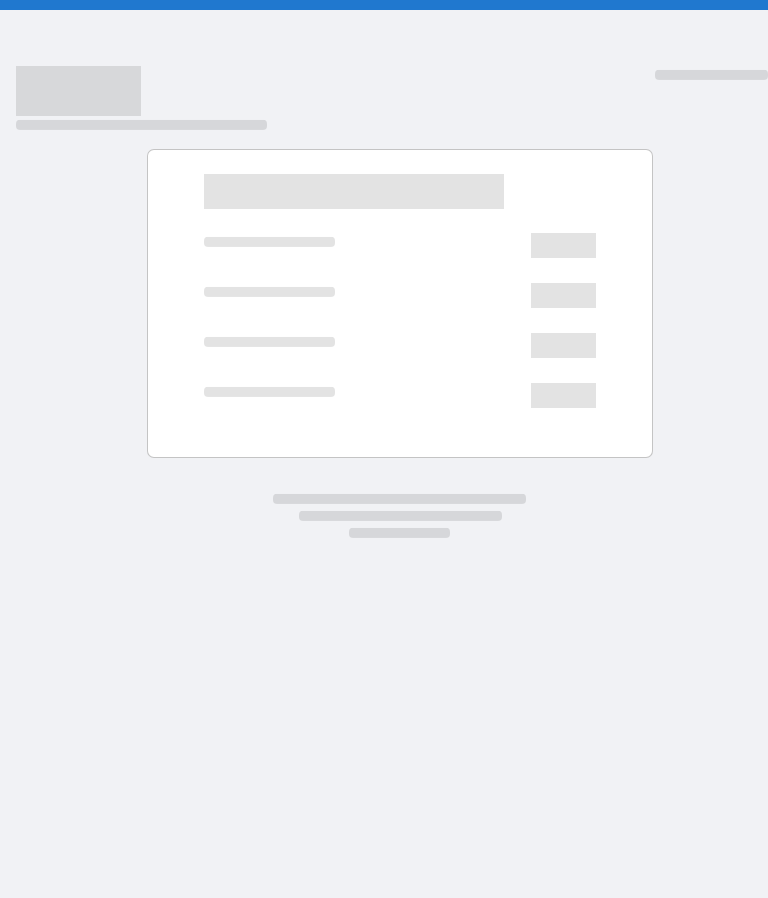 scroll, scrollTop: 0, scrollLeft: 0, axis: both 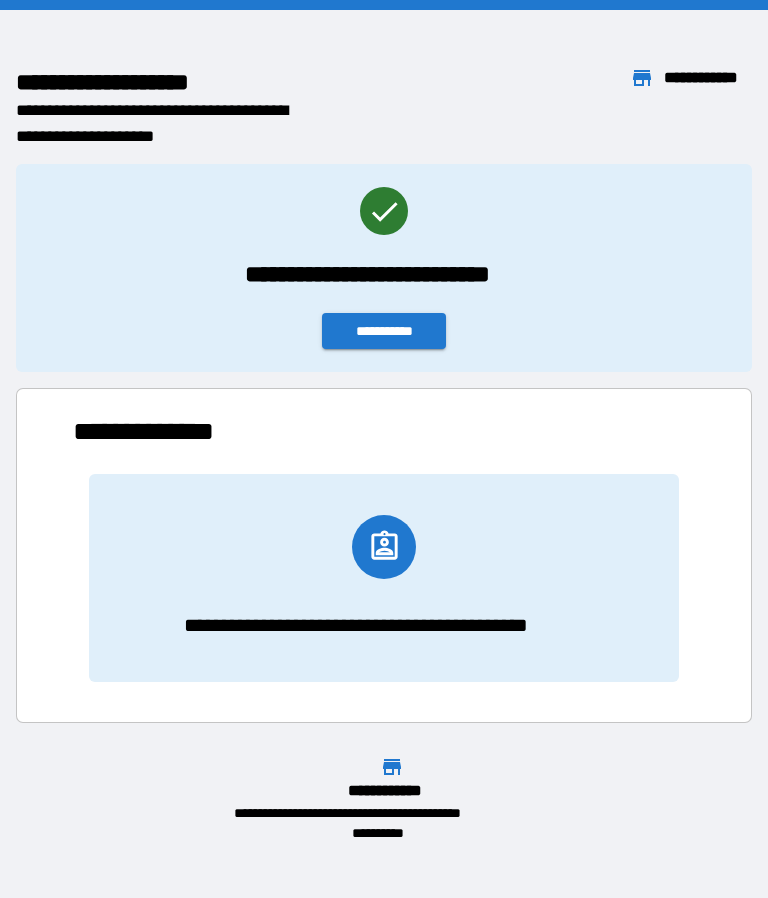 click on "**********" at bounding box center (384, 331) 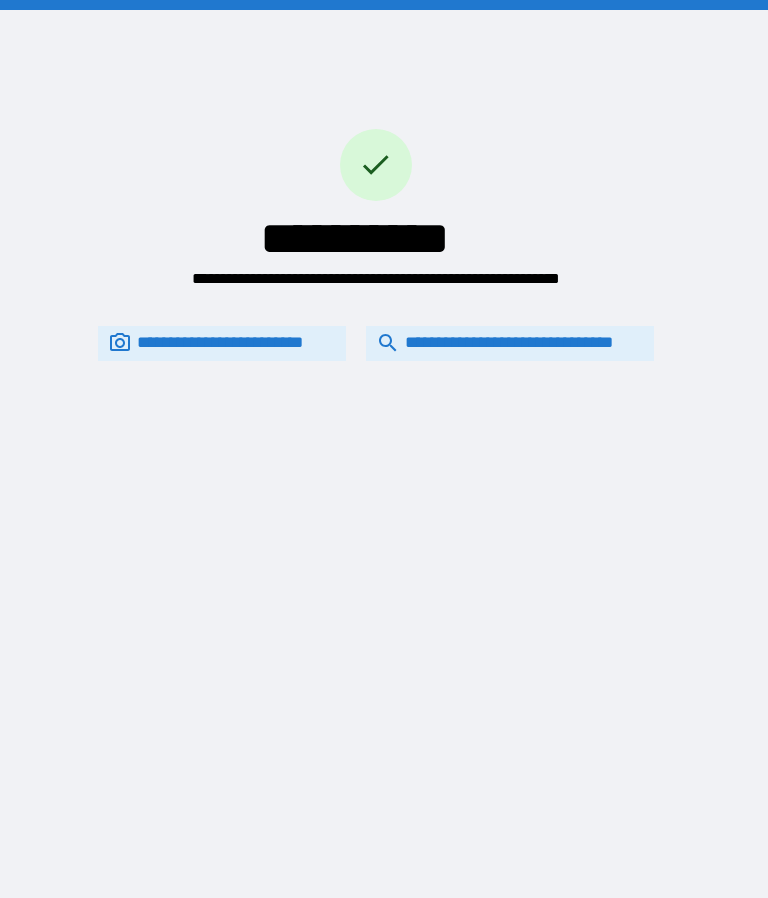 click on "**********" at bounding box center (510, 343) 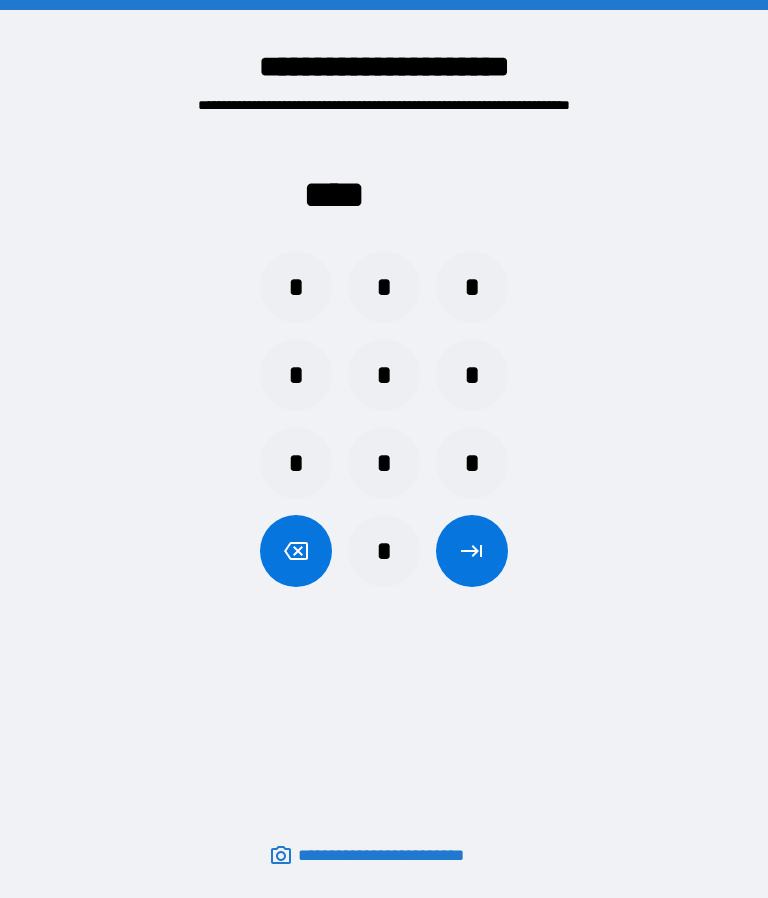 click on "*" at bounding box center [472, 463] 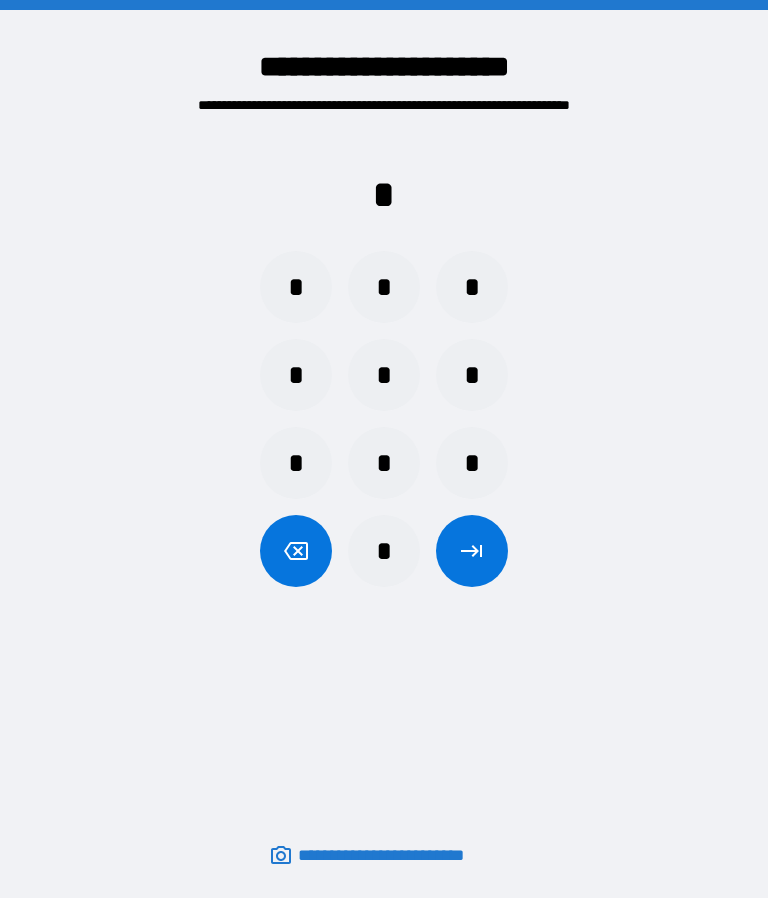 click on "*" at bounding box center (472, 287) 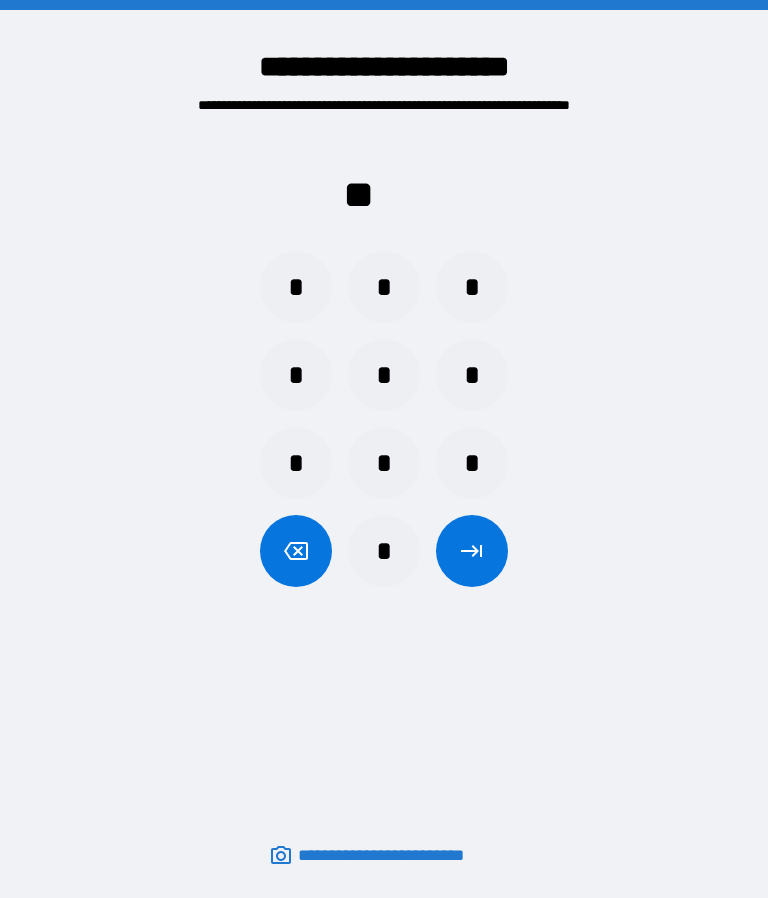 click on "*" at bounding box center [472, 287] 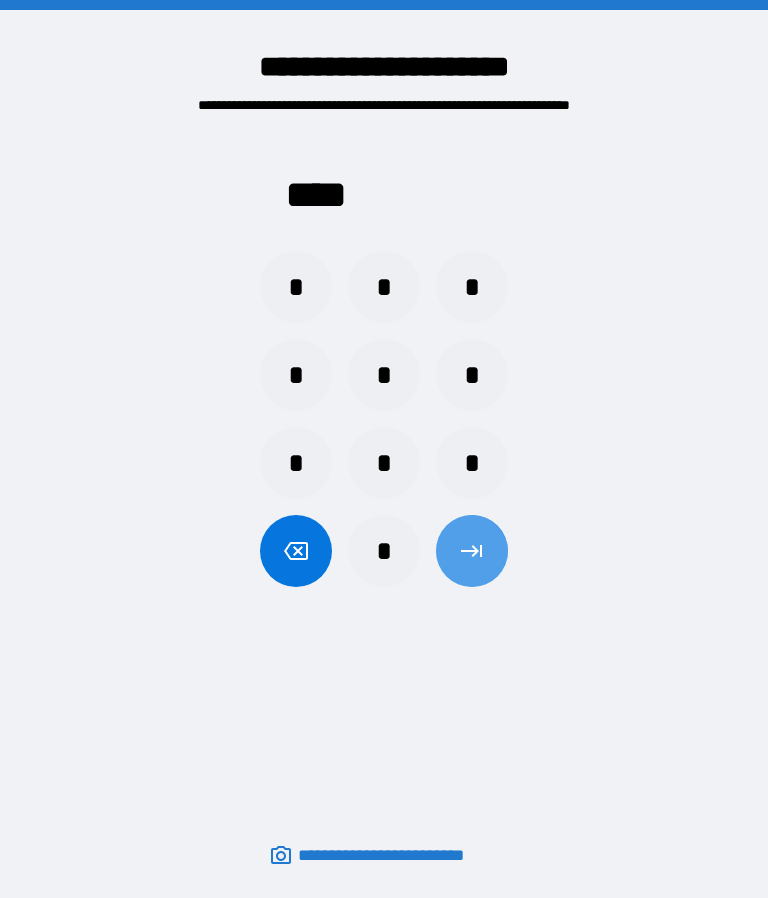 click 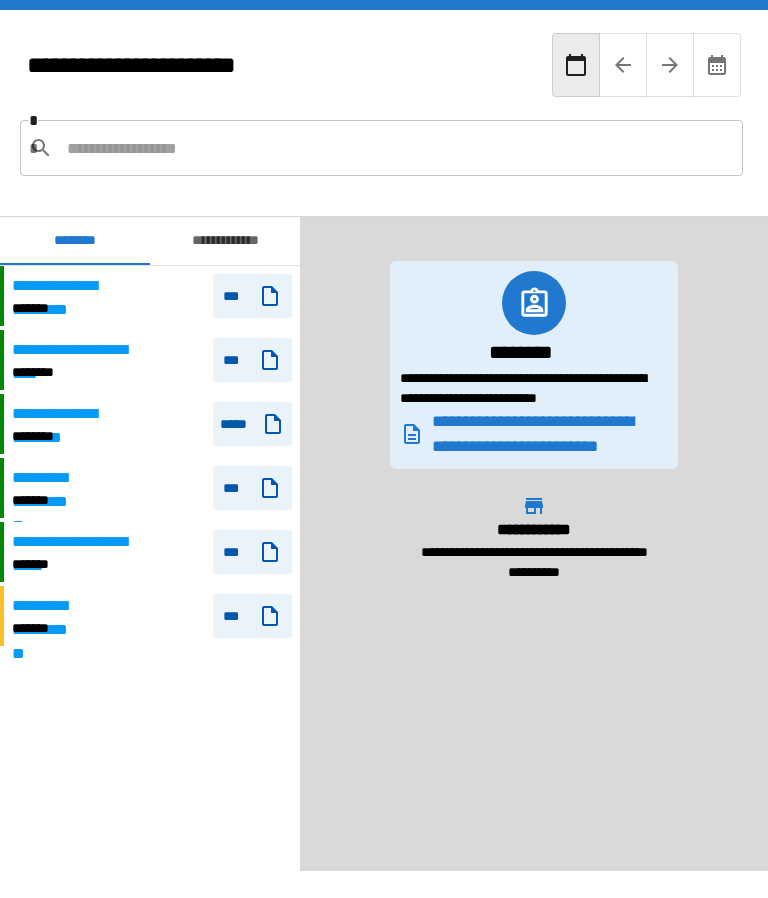click on "**********" at bounding box center (60, 286) 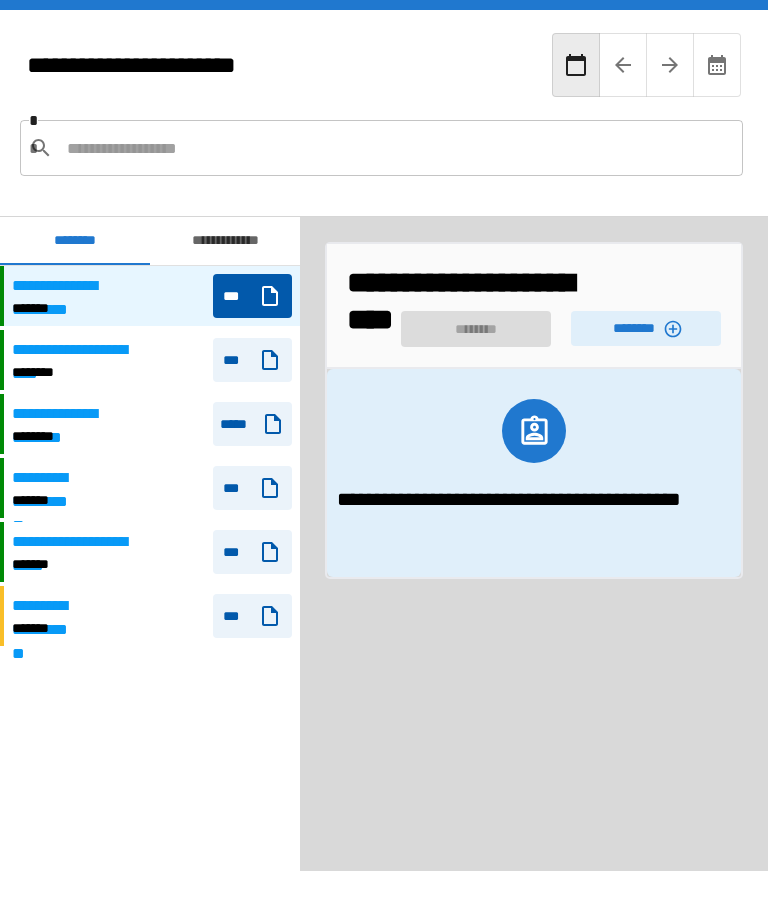 click on "**********" at bounding box center [78, 350] 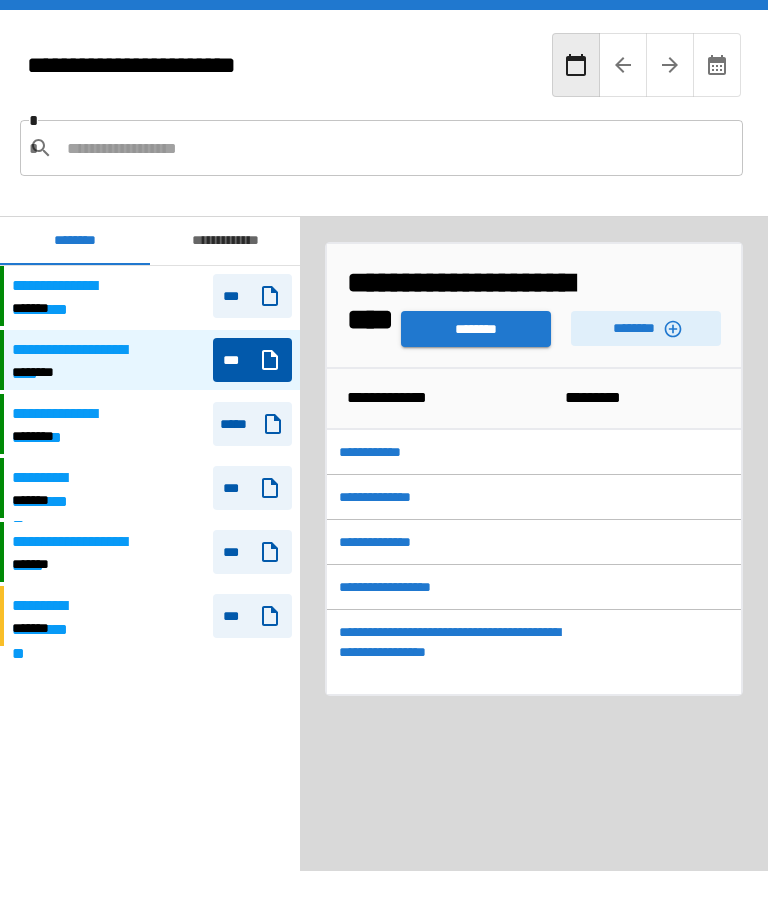 click on "********" at bounding box center [646, 328] 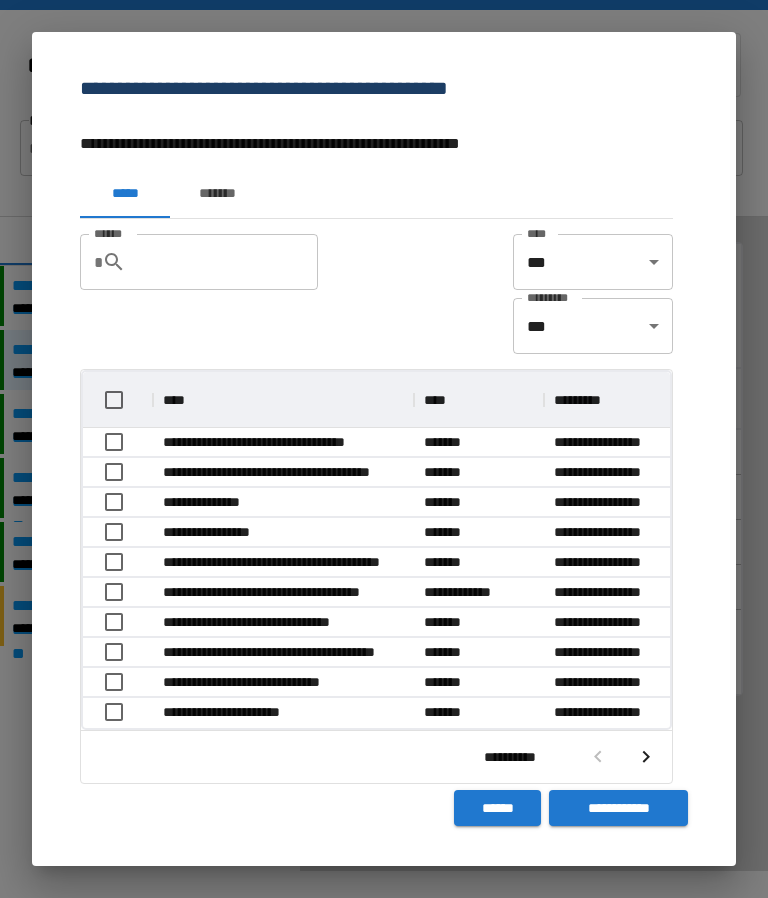 scroll, scrollTop: 356, scrollLeft: 587, axis: both 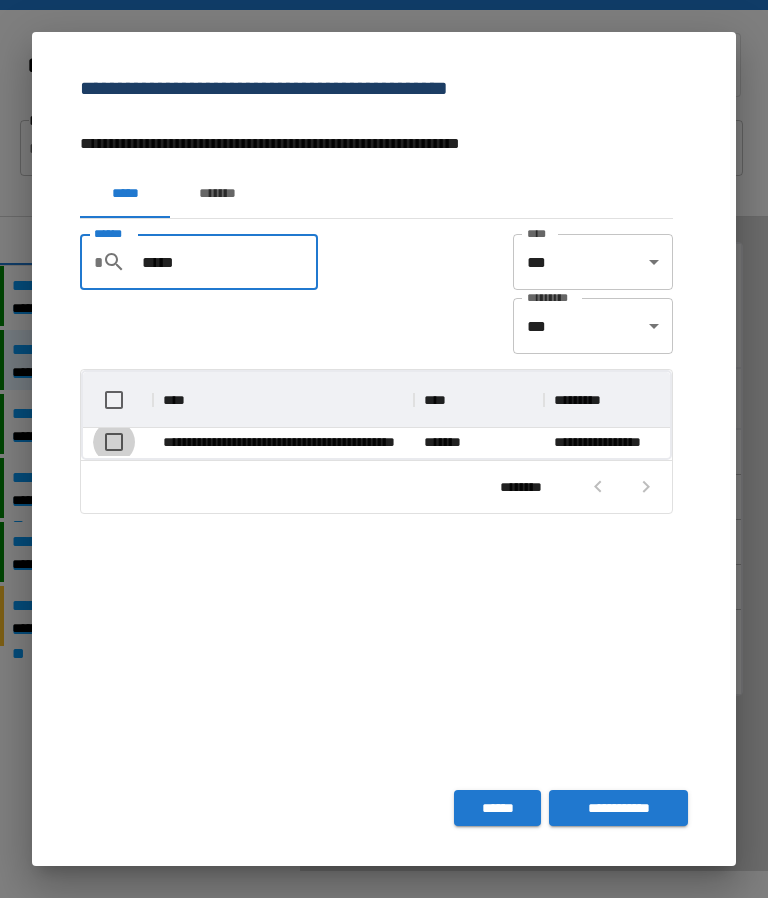type on "*****" 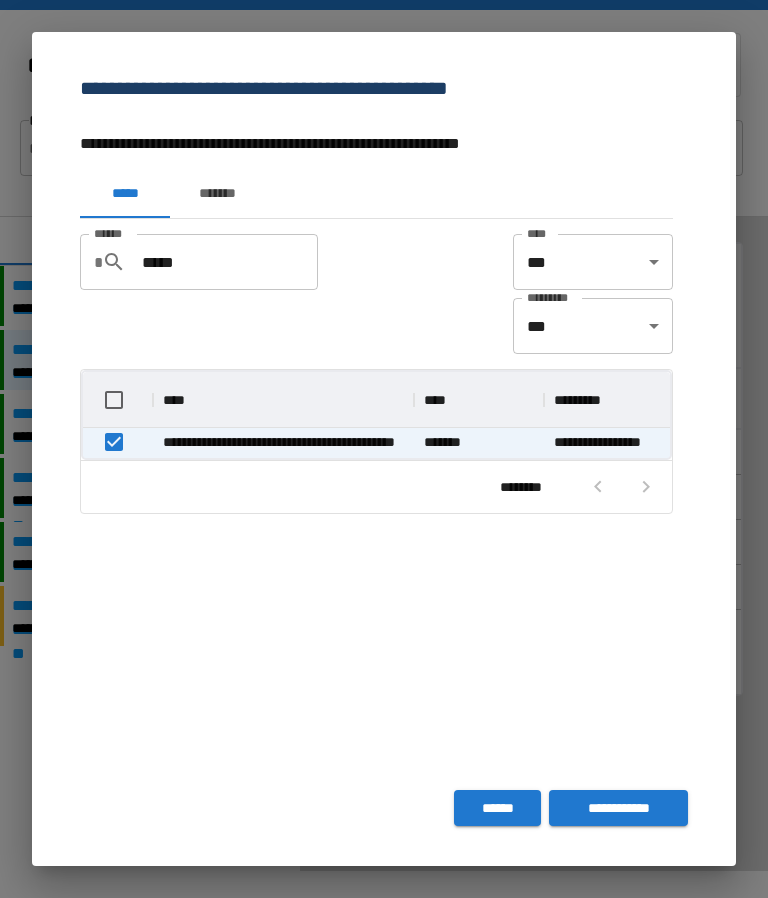 click on "**********" at bounding box center [618, 808] 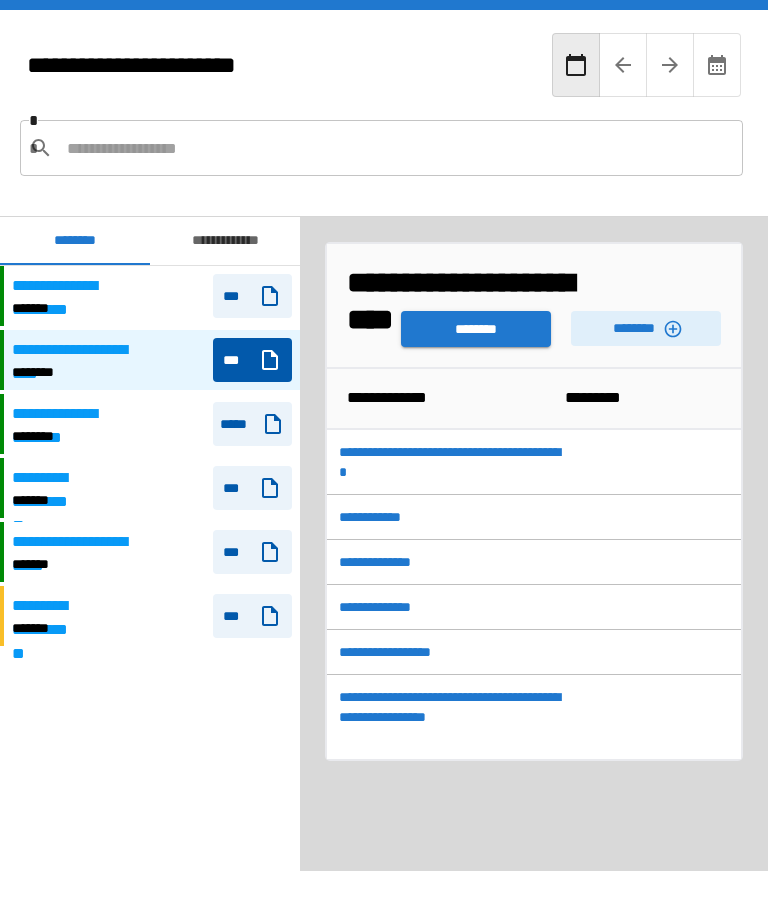 click on "********" at bounding box center (476, 329) 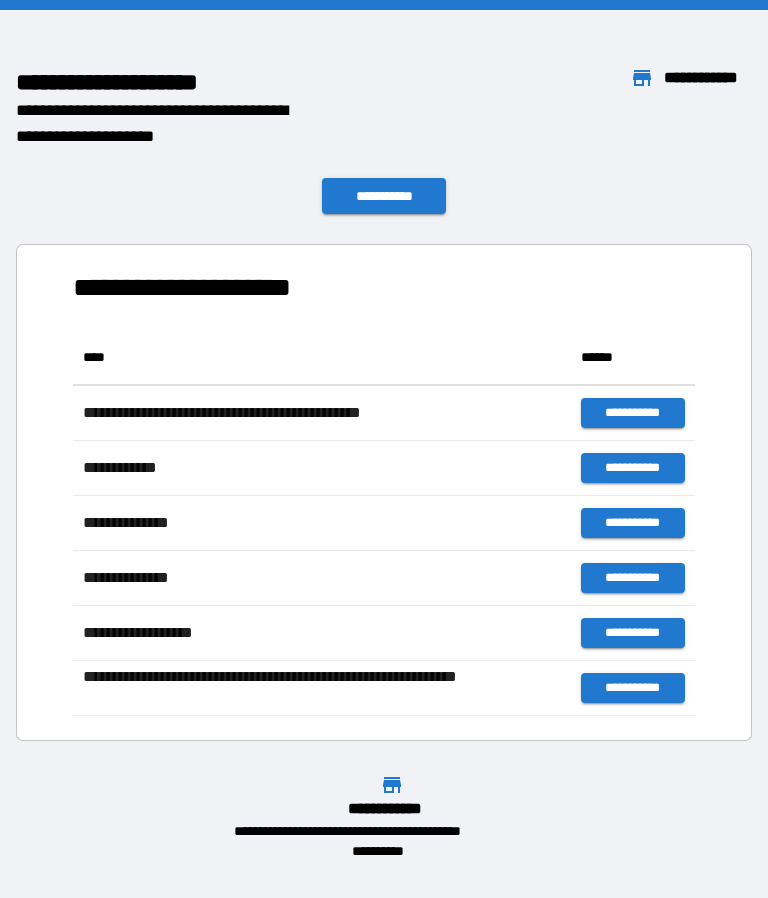 scroll, scrollTop: 1, scrollLeft: 1, axis: both 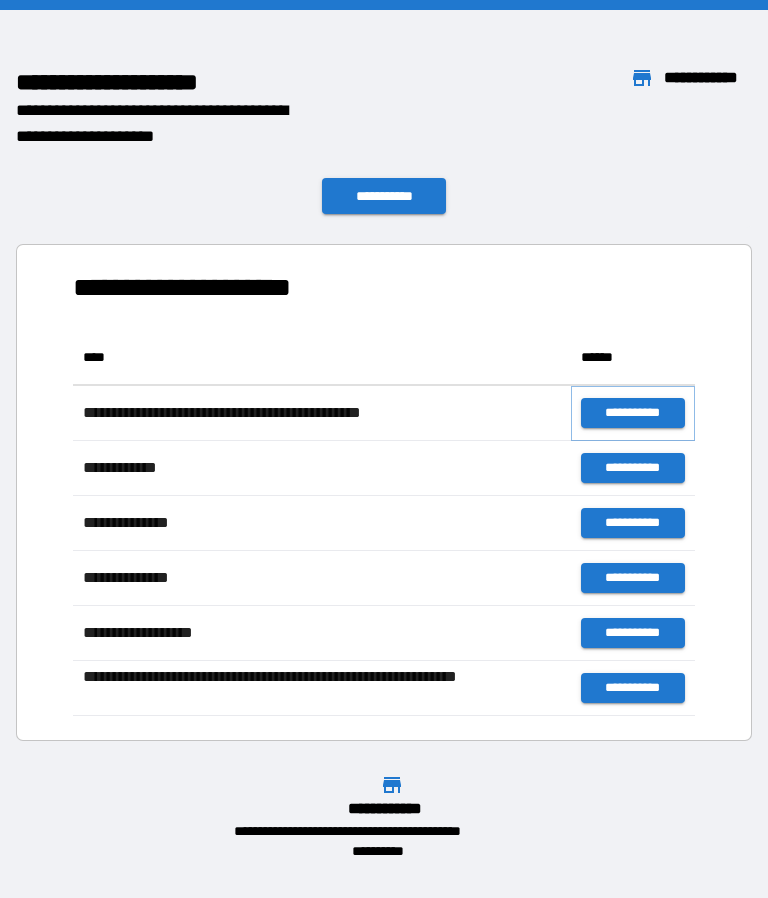 click on "**********" at bounding box center [633, 413] 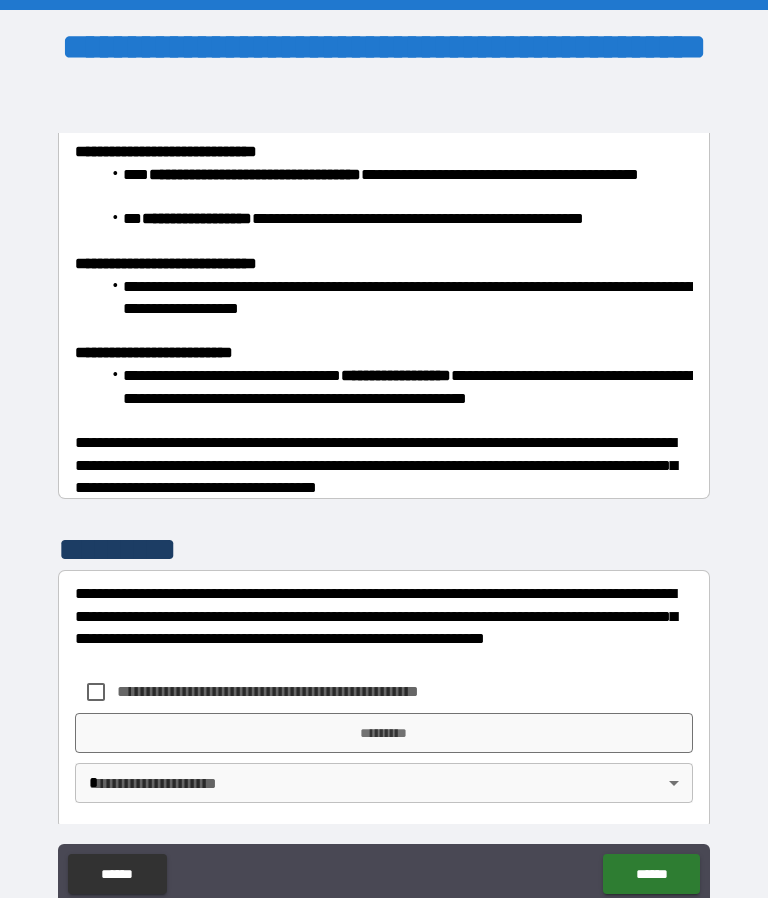 scroll, scrollTop: 999, scrollLeft: 0, axis: vertical 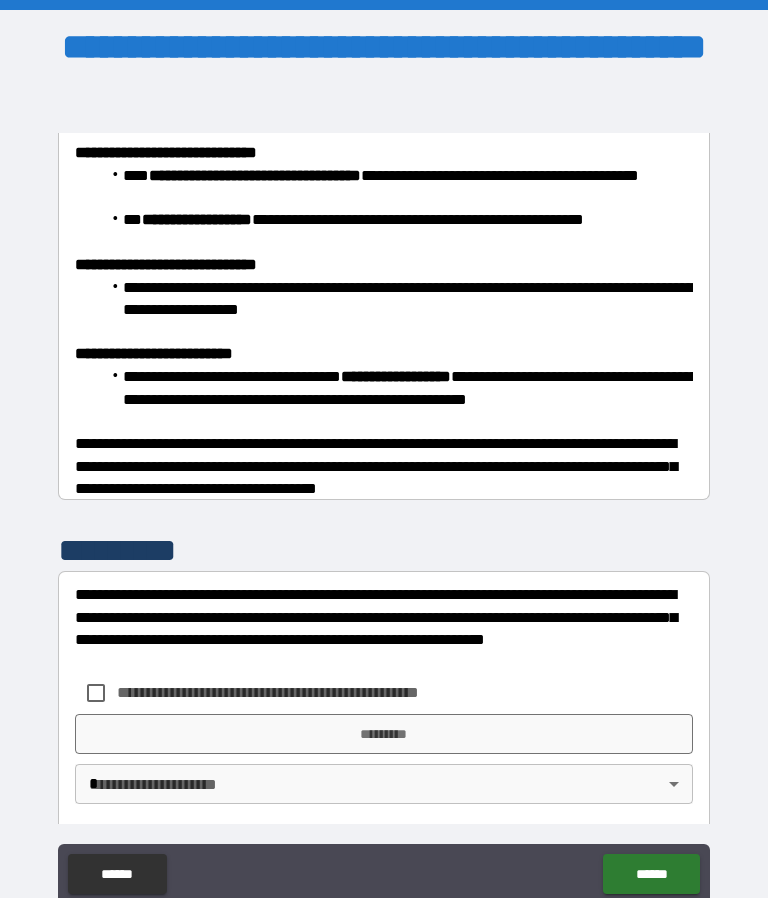 click on "[FIRST] [LAST] [STREET] [CITY], [STATE] [ZIP] [COUNTRY] [PHONE] [EMAIL]" at bounding box center (384, 492) 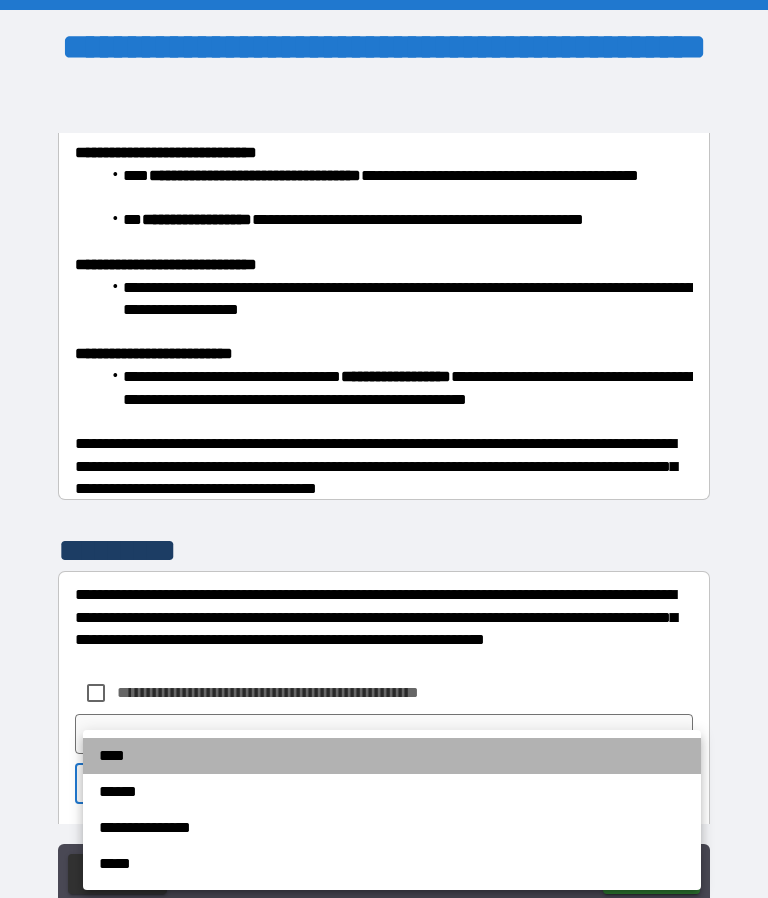 click on "****" at bounding box center [392, 756] 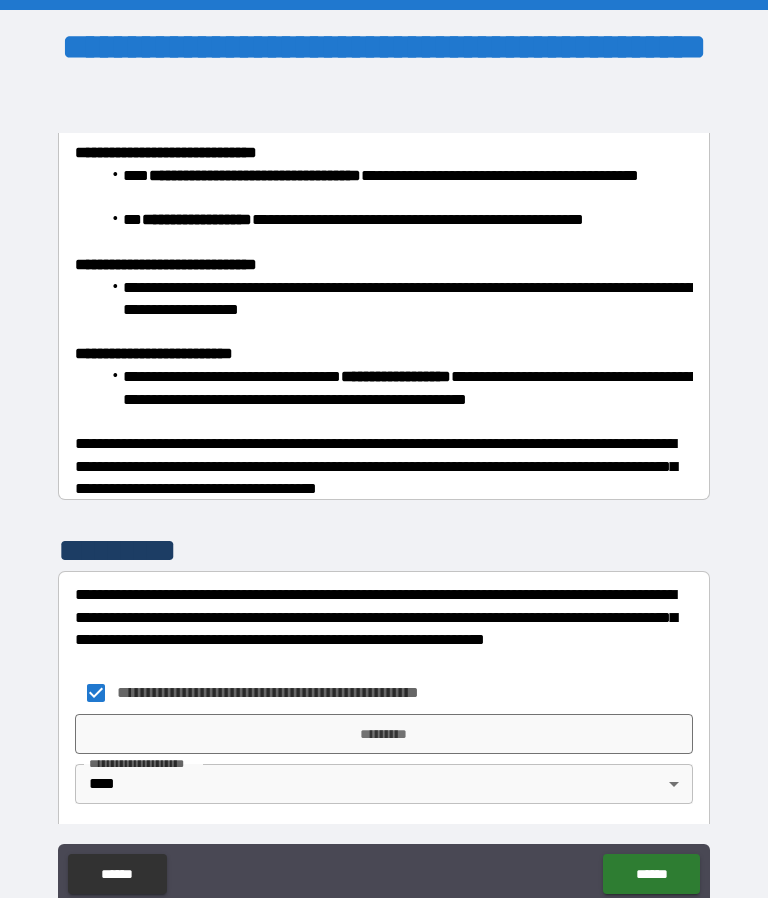 click on "*********" at bounding box center (384, 734) 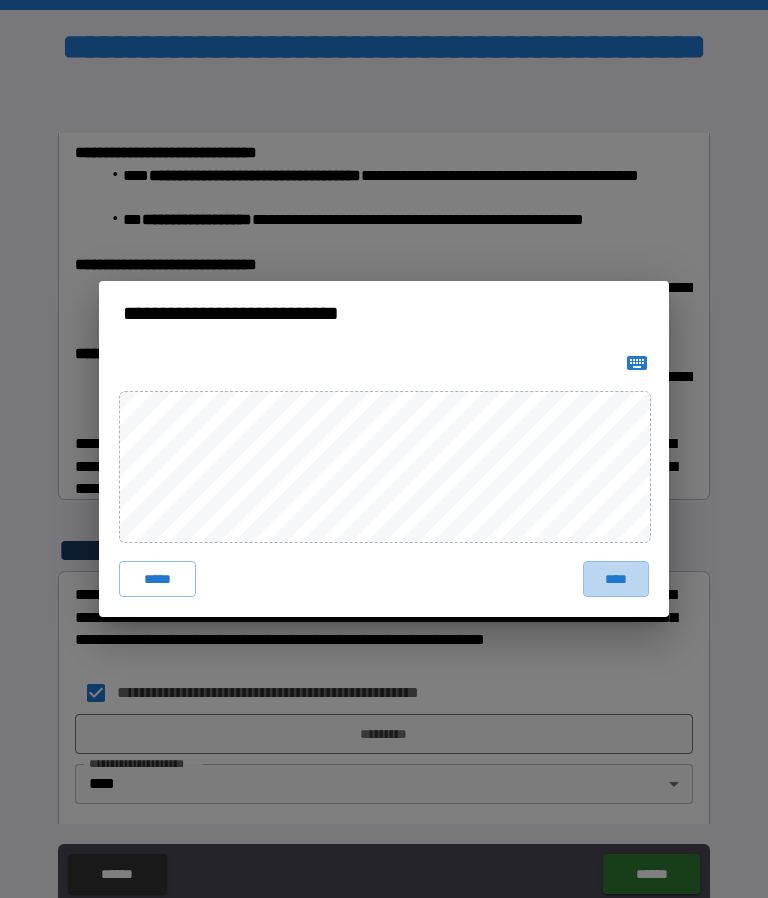 click on "****" at bounding box center [616, 579] 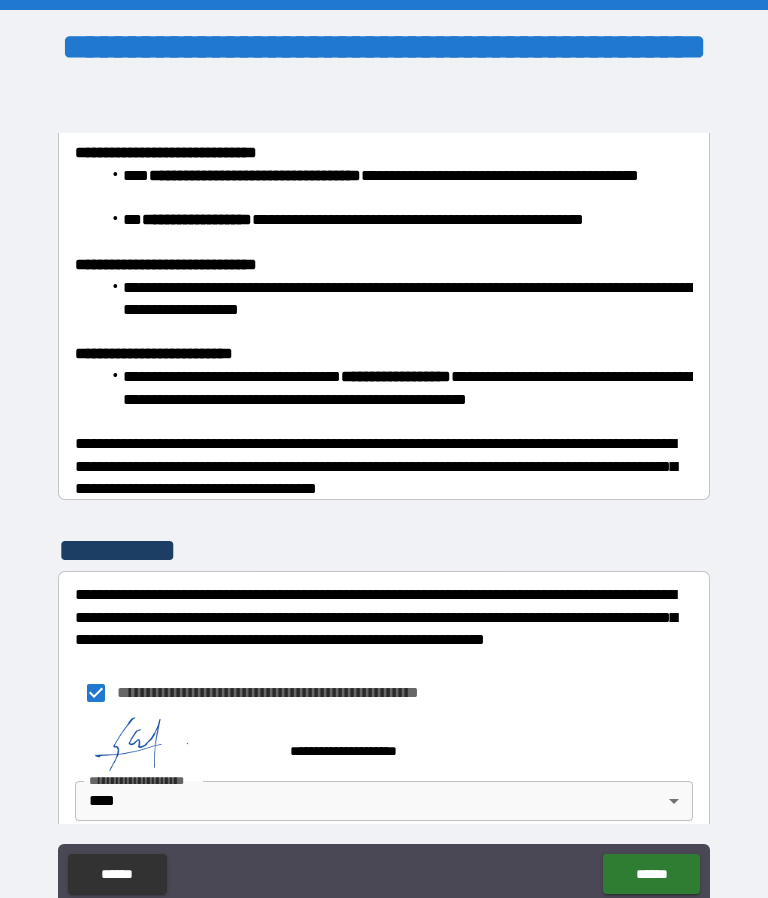 click on "******" at bounding box center [651, 874] 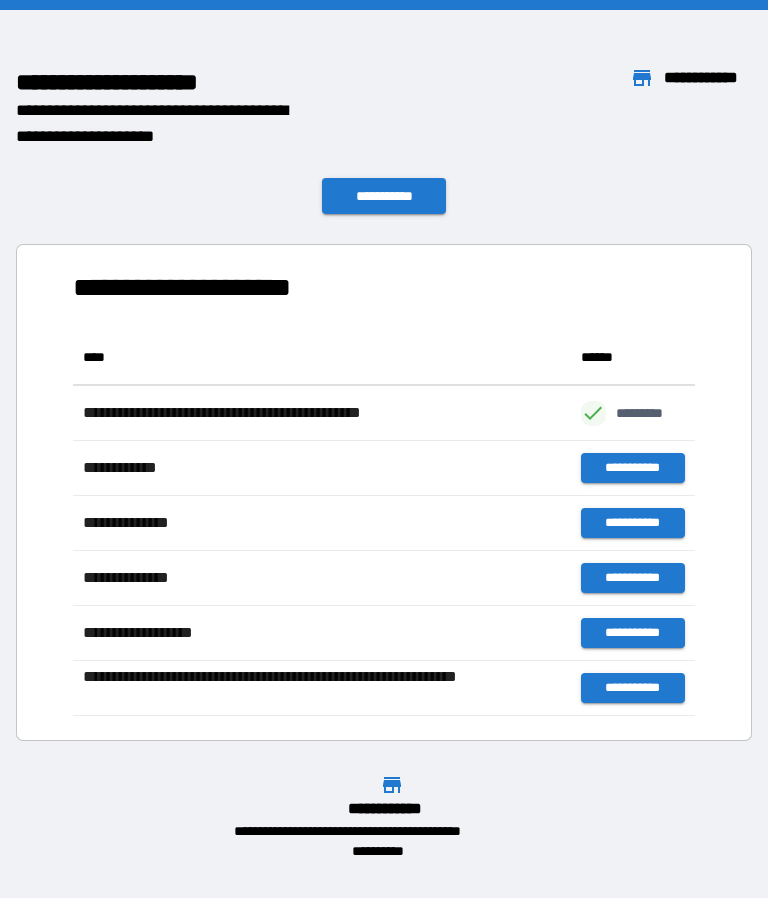 scroll, scrollTop: 386, scrollLeft: 622, axis: both 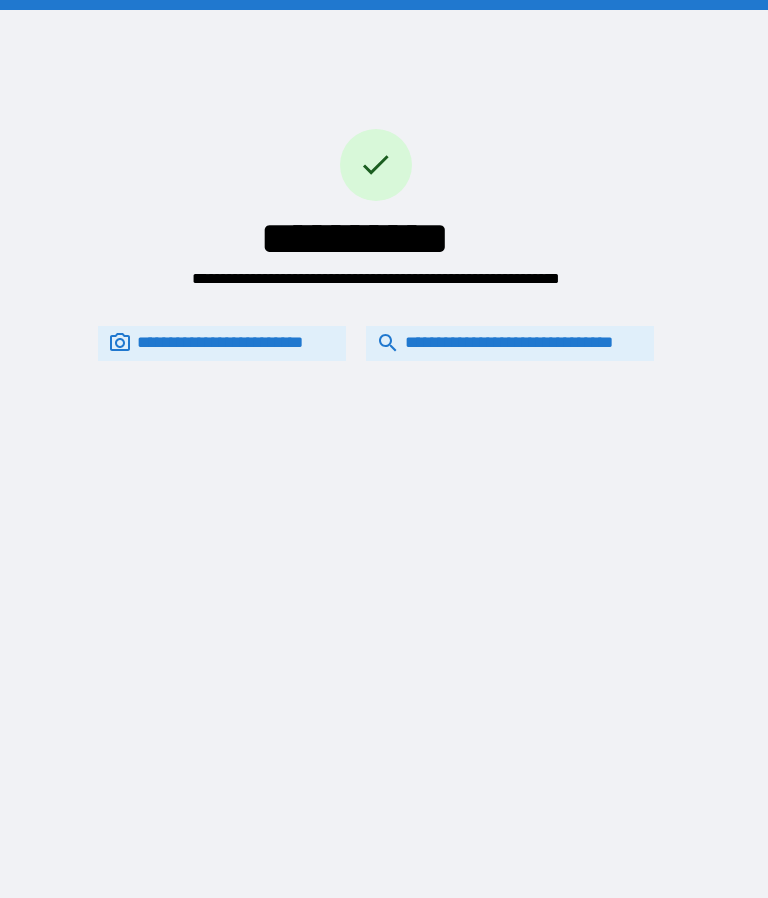 click on "**********" at bounding box center (510, 343) 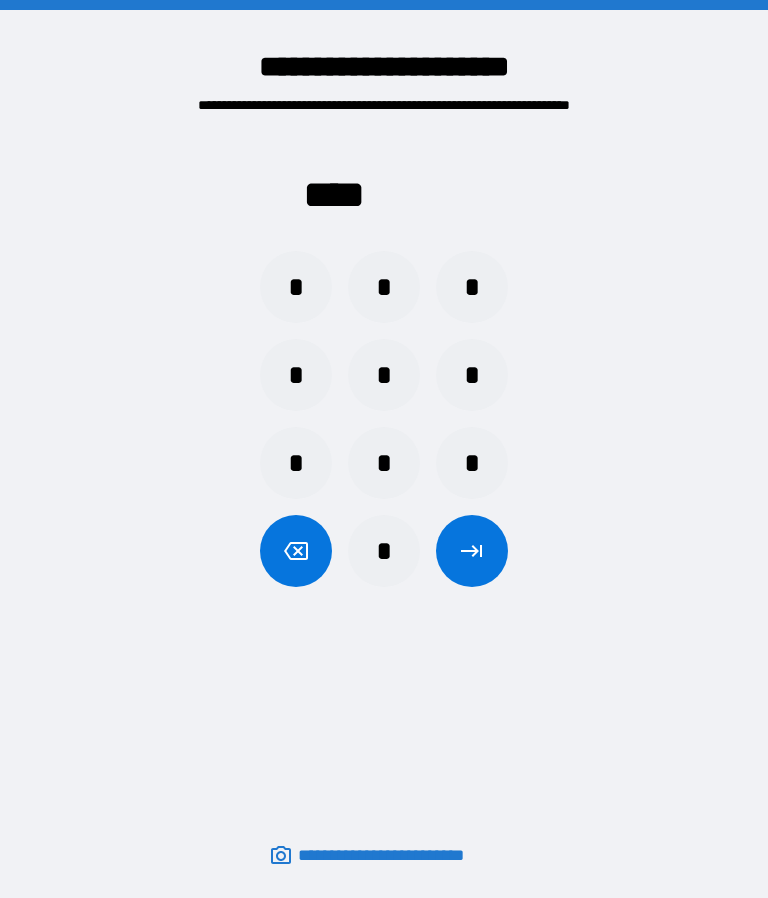 click on "*" at bounding box center [472, 463] 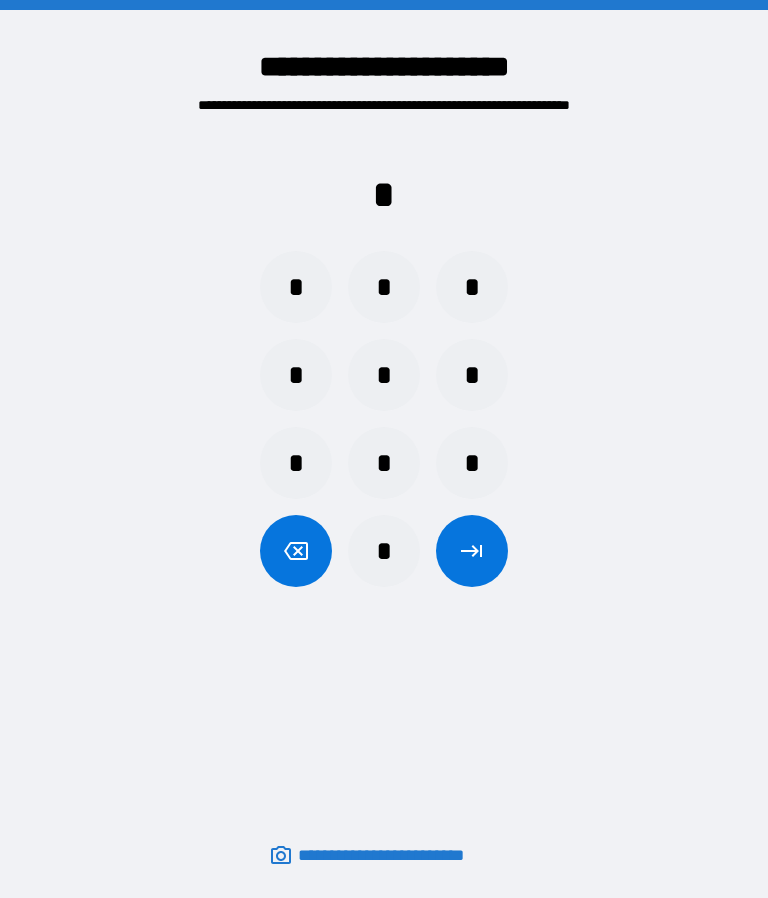 click on "*" at bounding box center [472, 287] 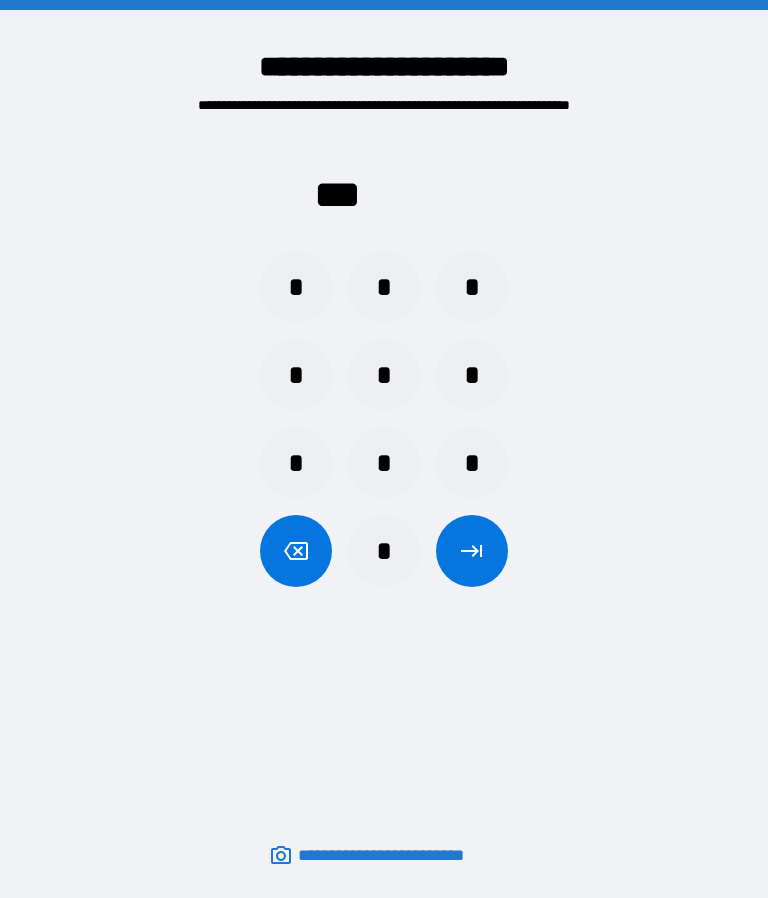 click on "*" at bounding box center [296, 463] 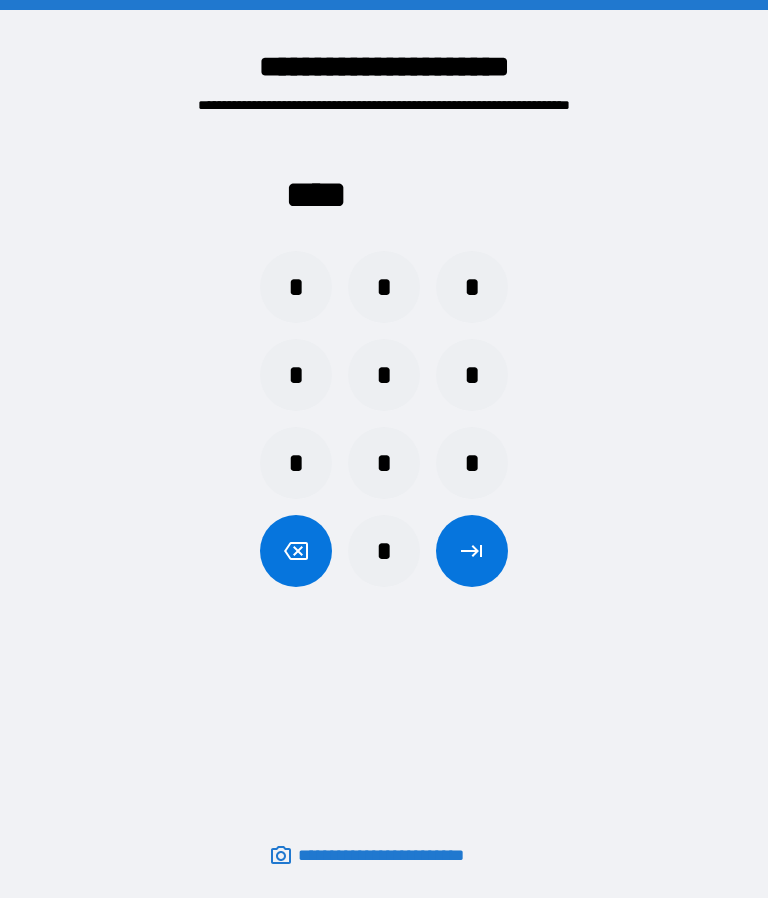 click at bounding box center [472, 551] 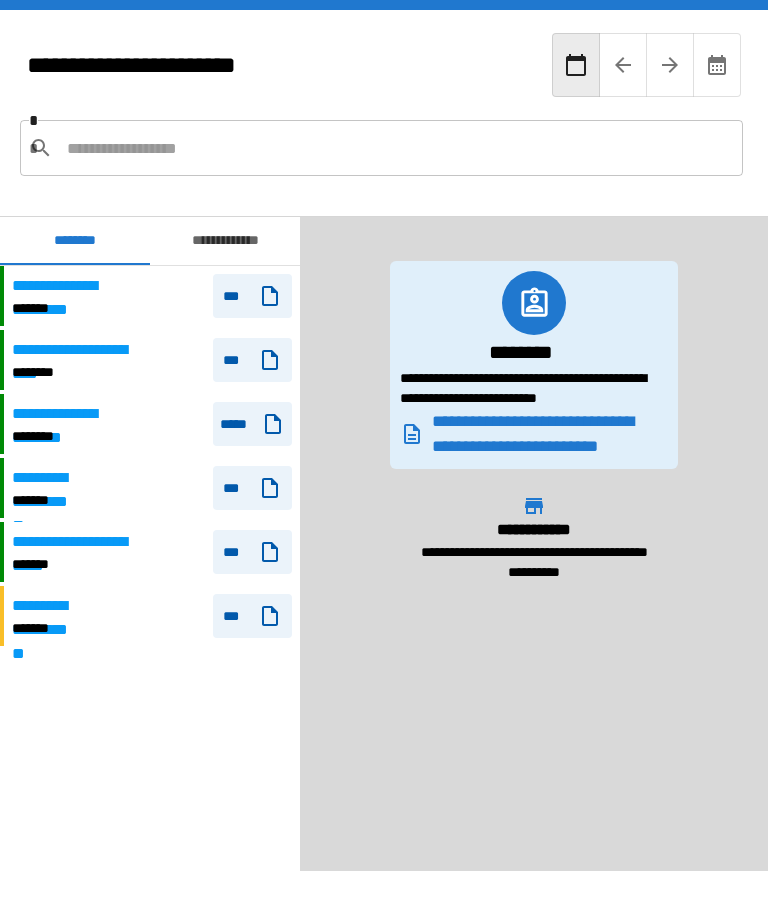 click on "**********" at bounding box center [78, 350] 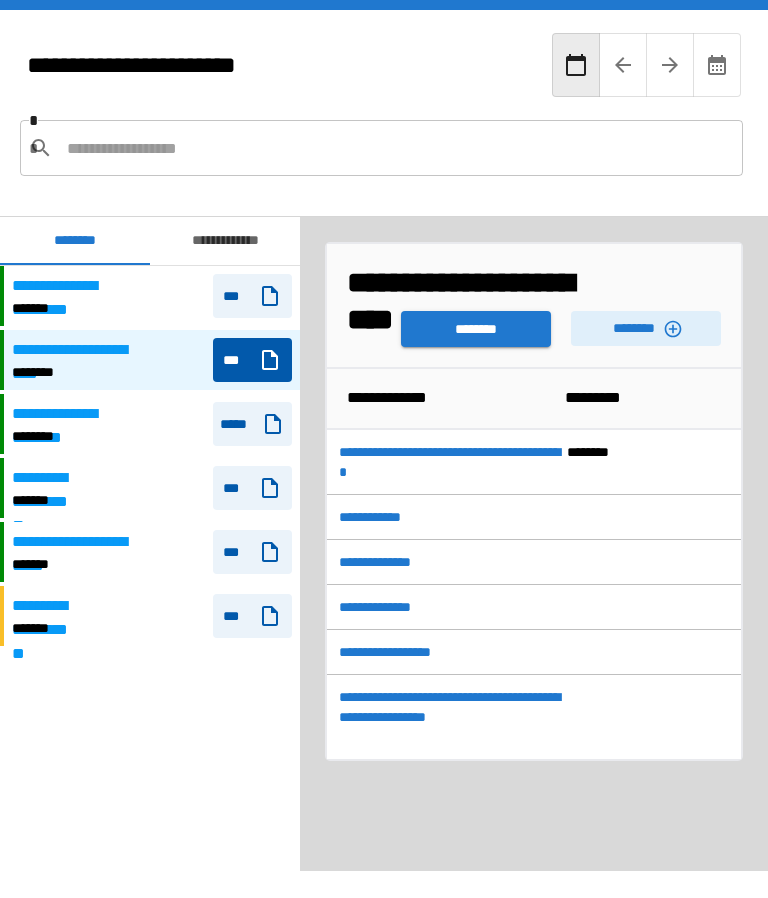 click on "********" at bounding box center (646, 328) 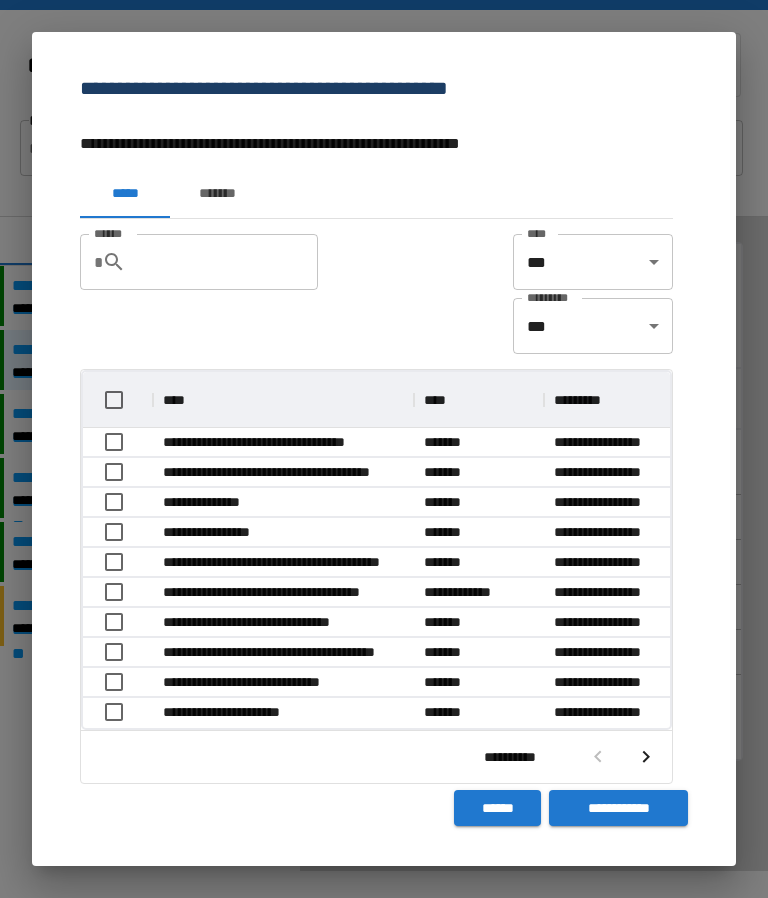 scroll, scrollTop: 1, scrollLeft: 1, axis: both 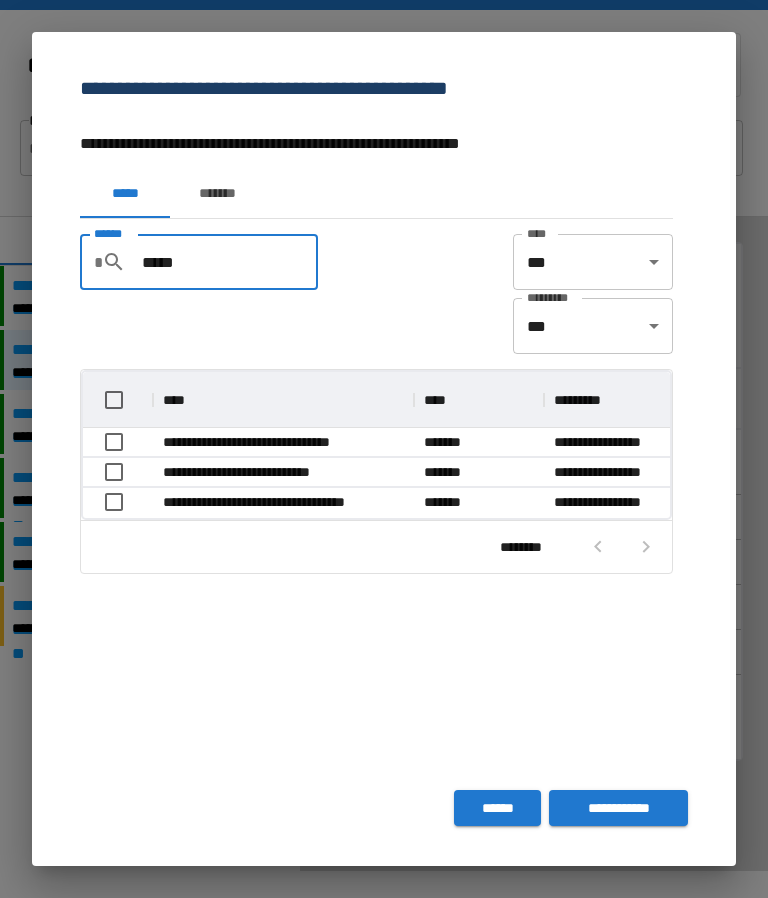 type on "*****" 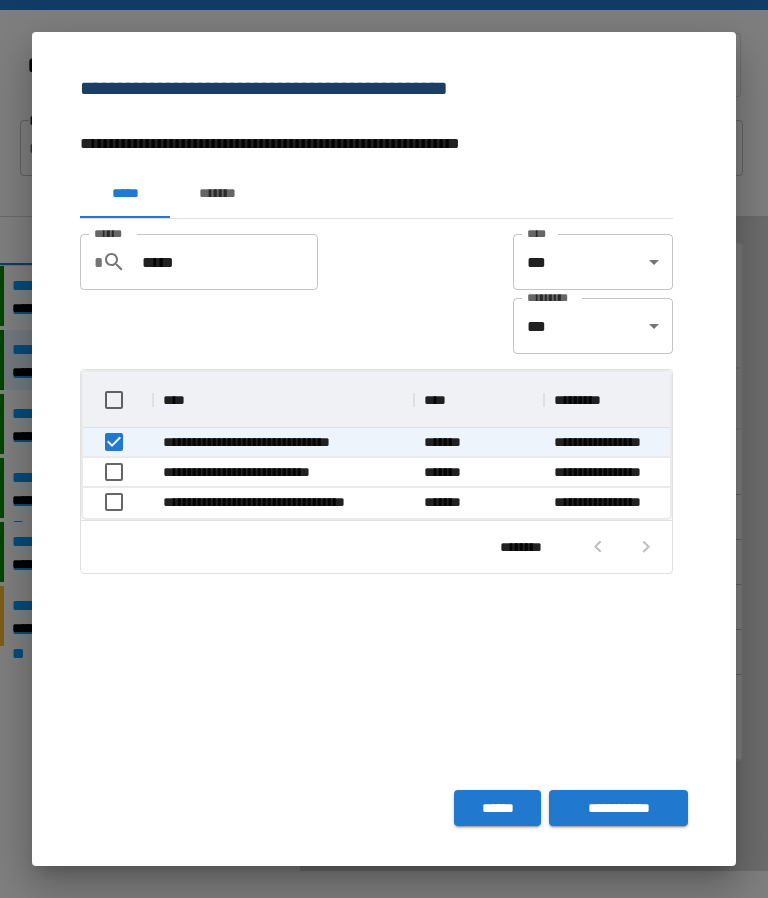 click on "[FIRST] [LAST] [STREET] [CITY], [STATE] [ZIP] [COUNTRY] [PHONE]" at bounding box center (384, 451) 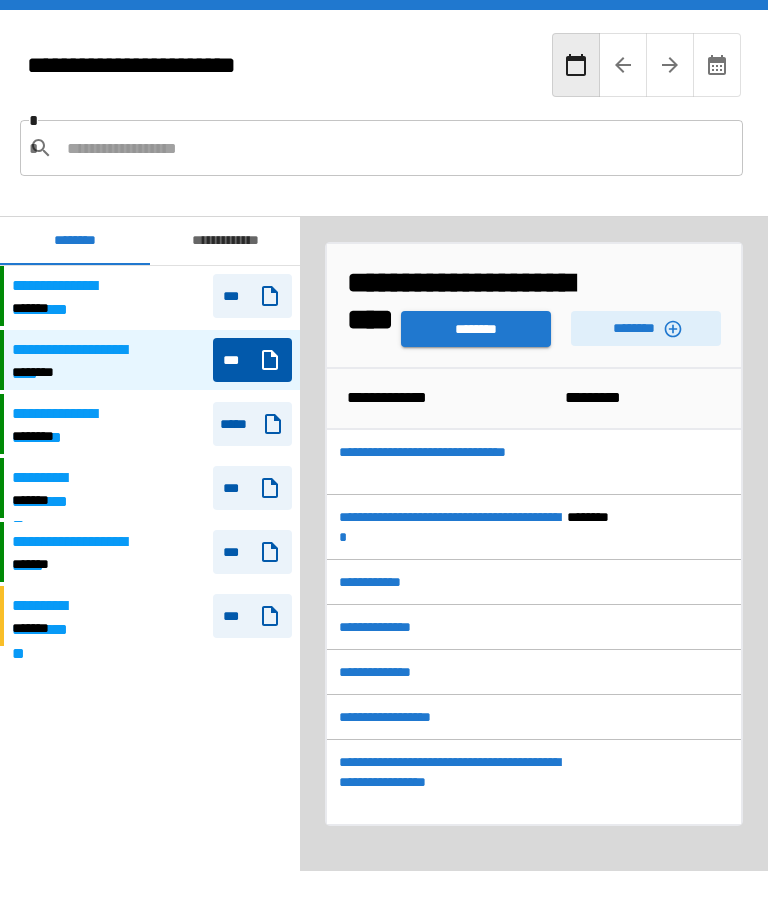 click on "********" at bounding box center [476, 329] 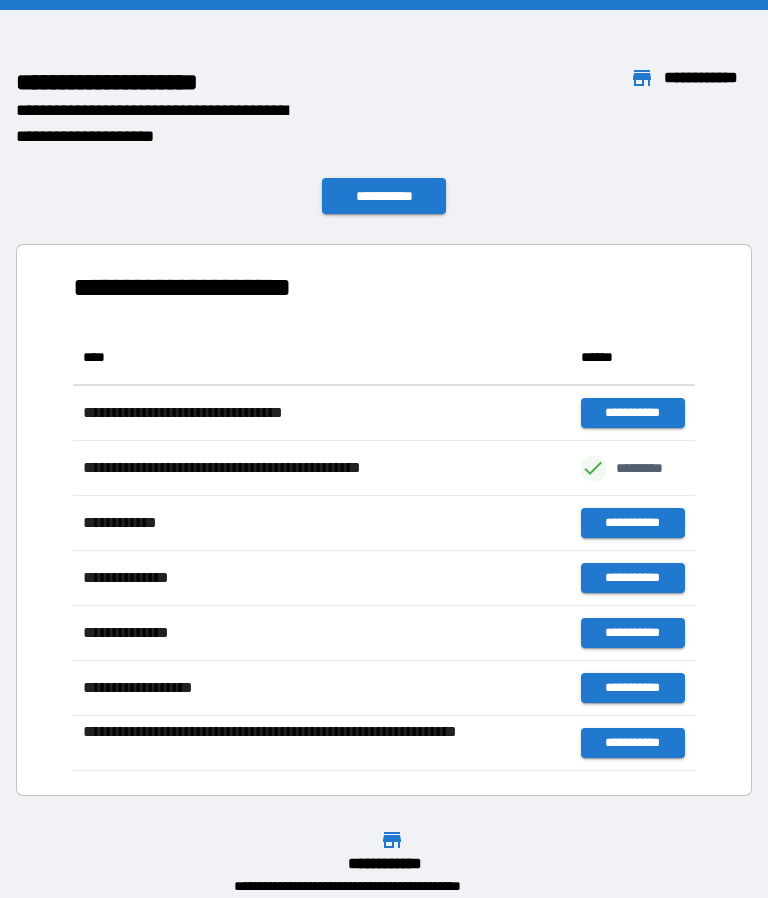 scroll, scrollTop: 441, scrollLeft: 622, axis: both 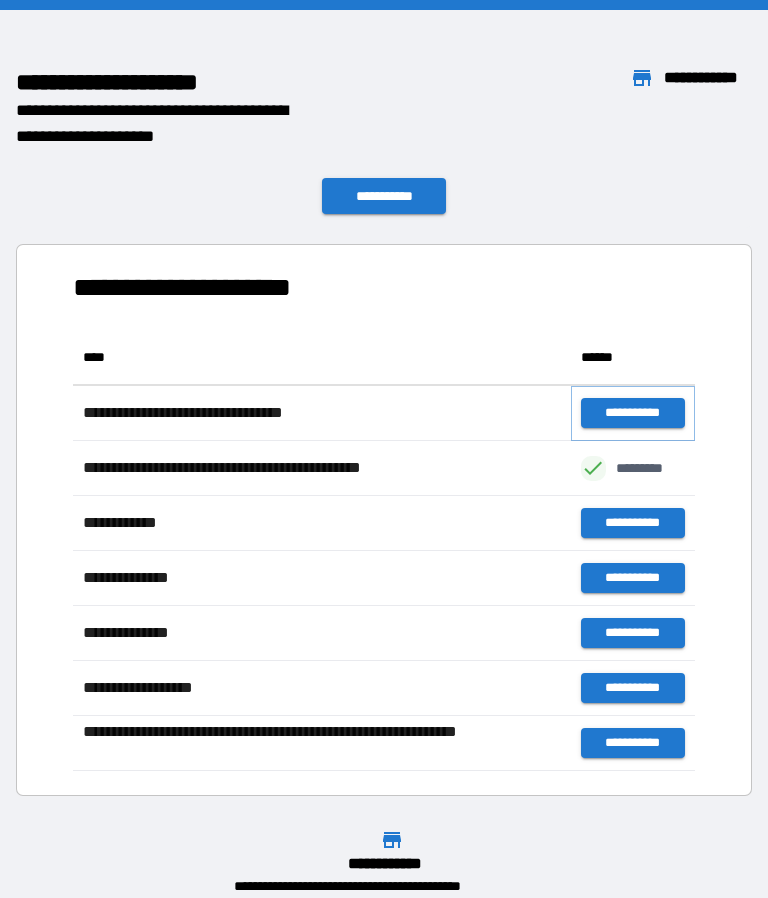click on "**********" at bounding box center [633, 413] 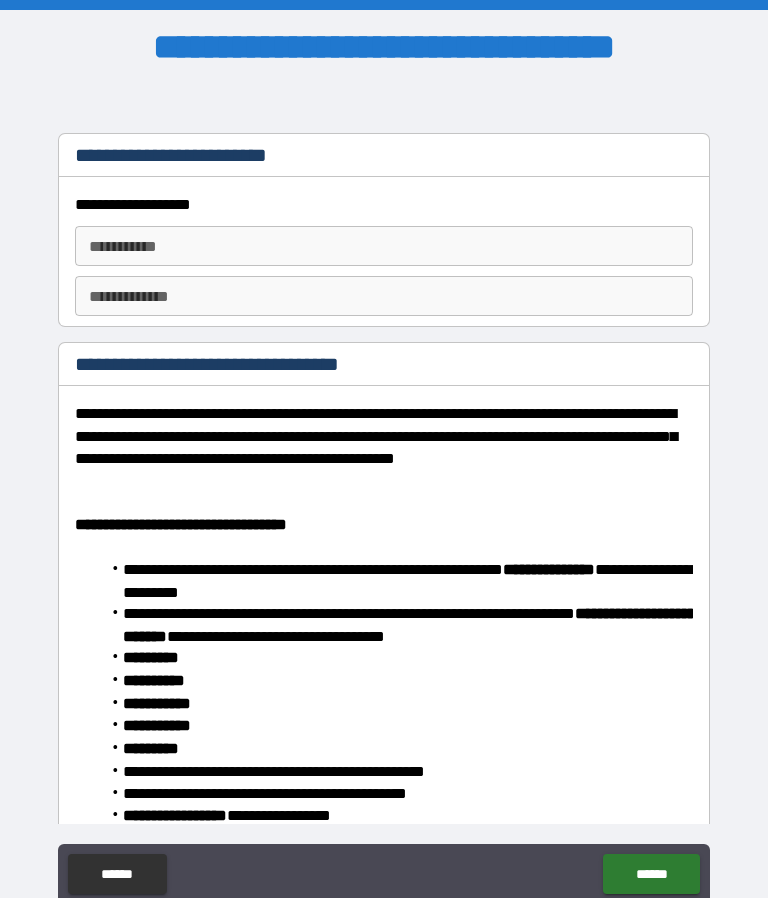 scroll, scrollTop: 0, scrollLeft: 0, axis: both 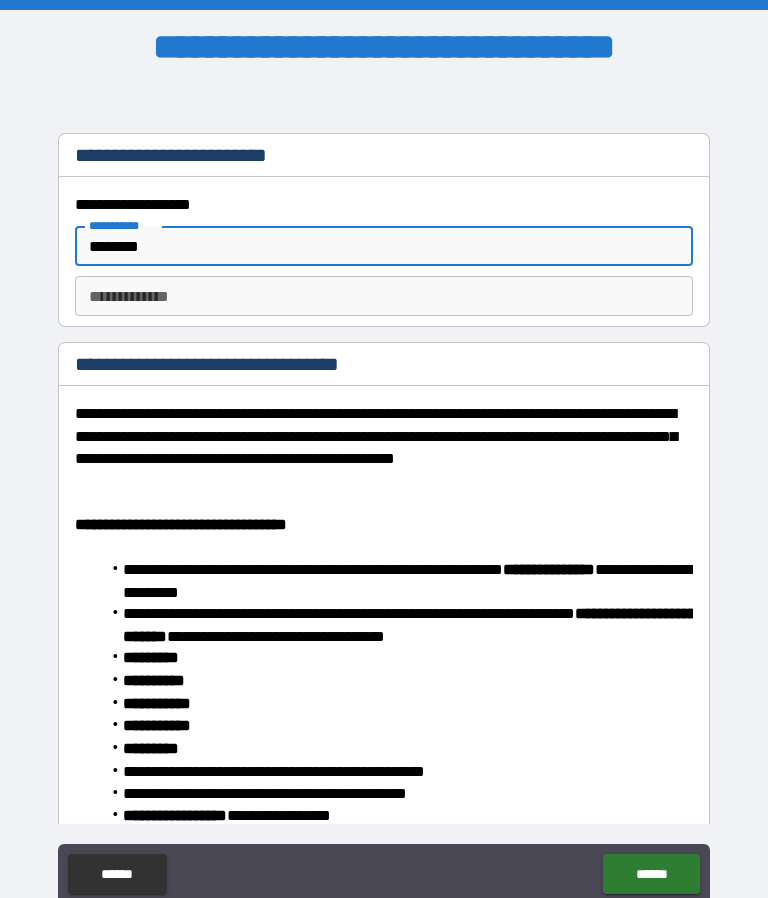 type on "********" 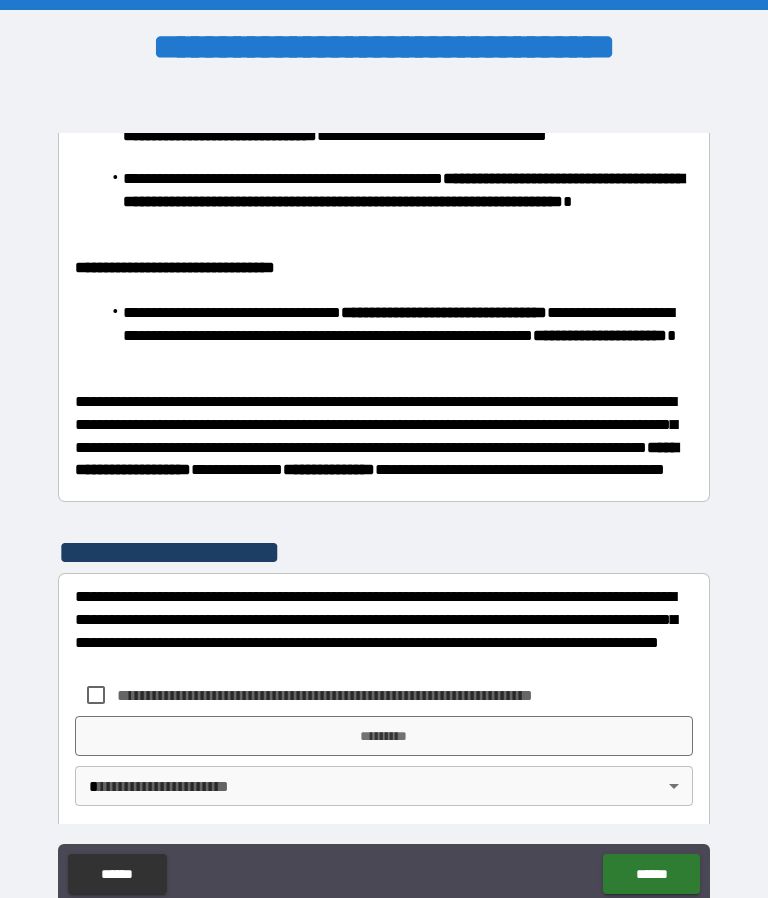 scroll, scrollTop: 1719, scrollLeft: 0, axis: vertical 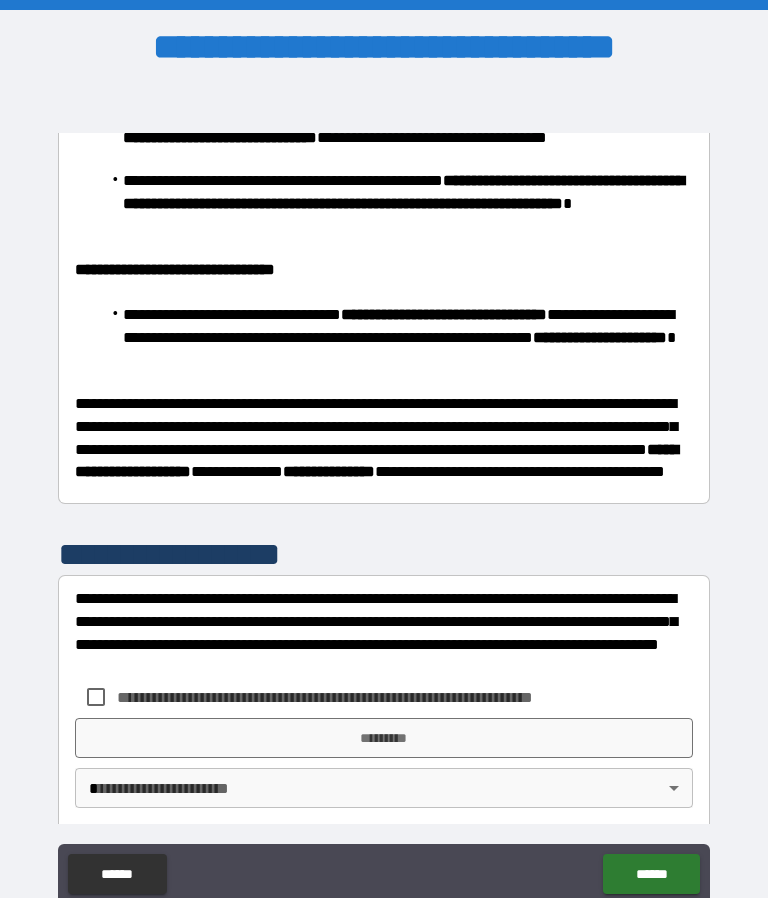 type on "*******" 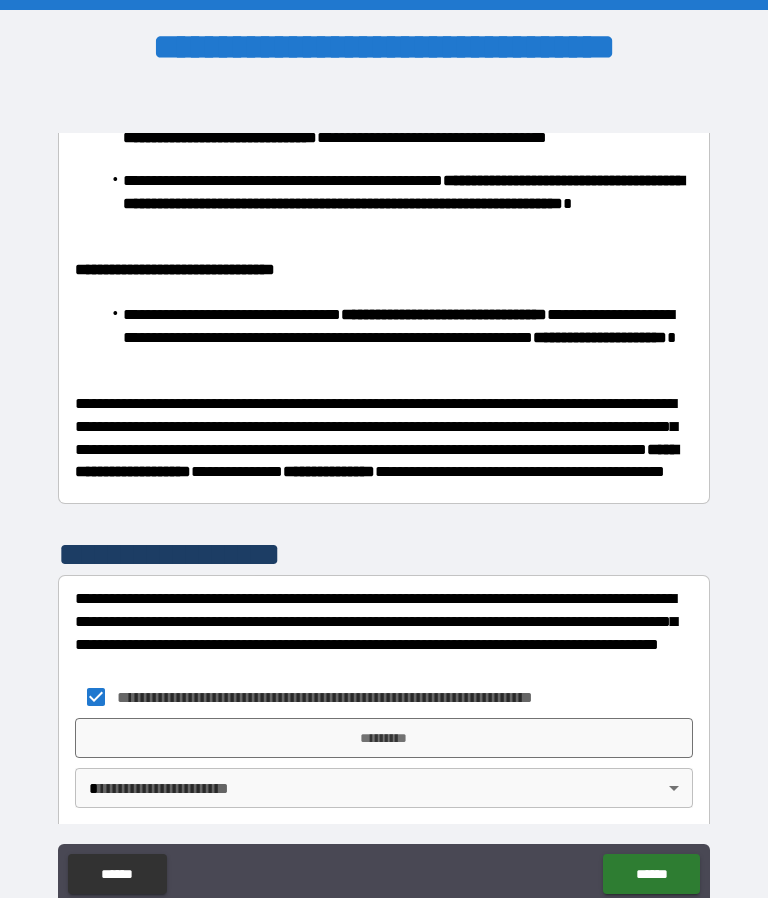 click on "[FIRST] [LAST] [STREET] [CITY], [STATE] [ZIP] [COUNTRY] [PHONE] [EMAIL]" at bounding box center (384, 492) 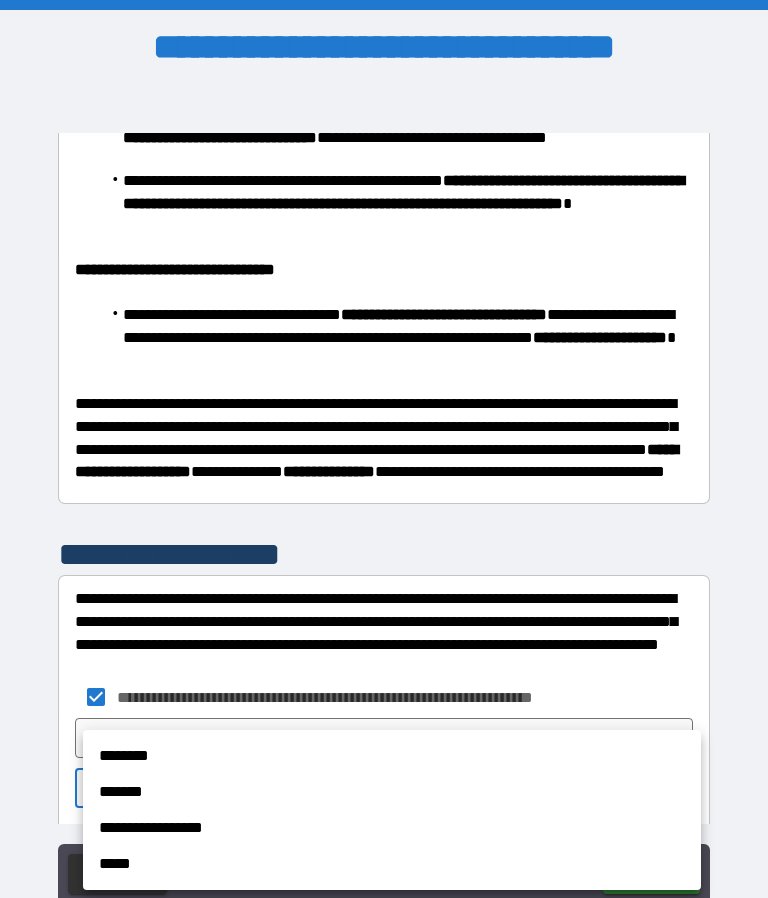click at bounding box center [384, 449] 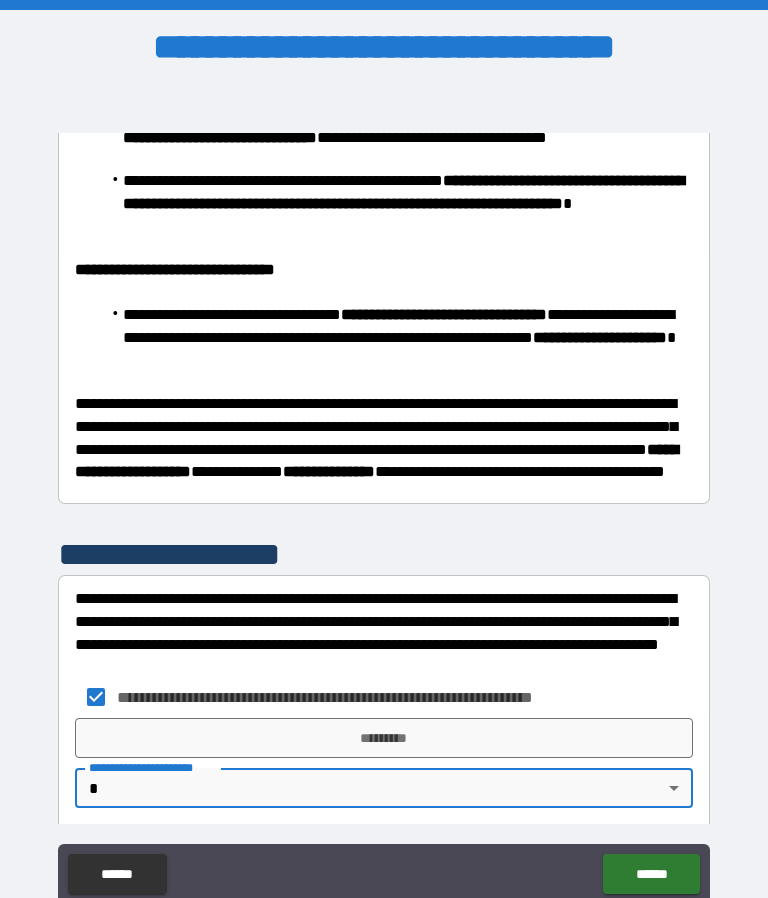 click on "[FIRST] [LAST] [STREET] [CITY], [STATE] [ZIP]" at bounding box center (384, 768) 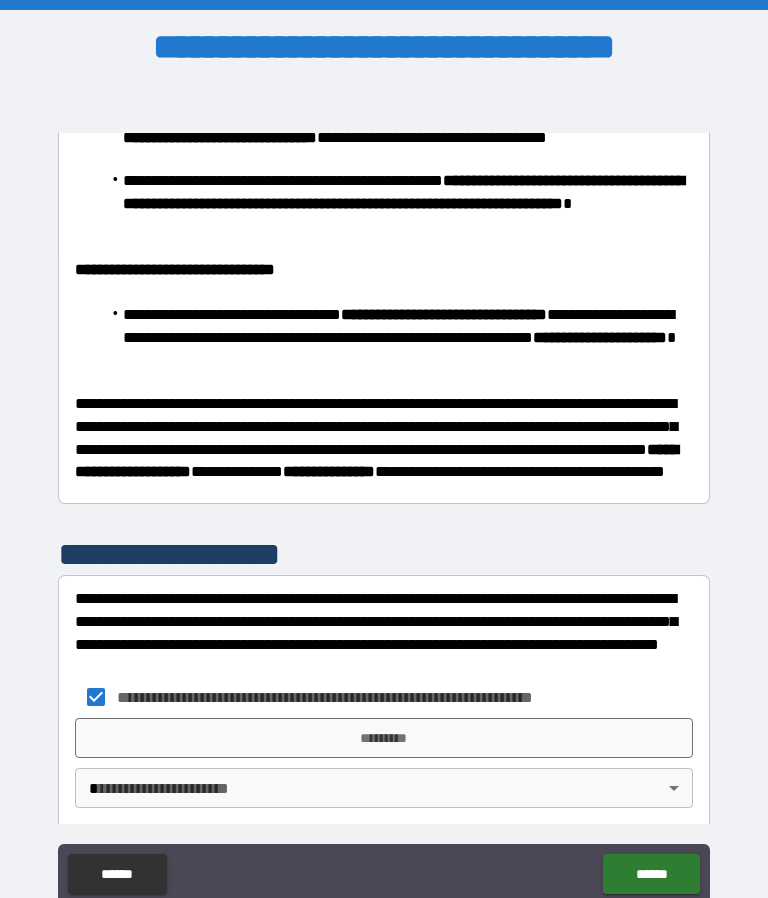 click on "[FIRST] [LAST] [STREET] [CITY], [STATE] [ZIP] [COUNTRY] [PHONE] [EMAIL]" at bounding box center [384, 492] 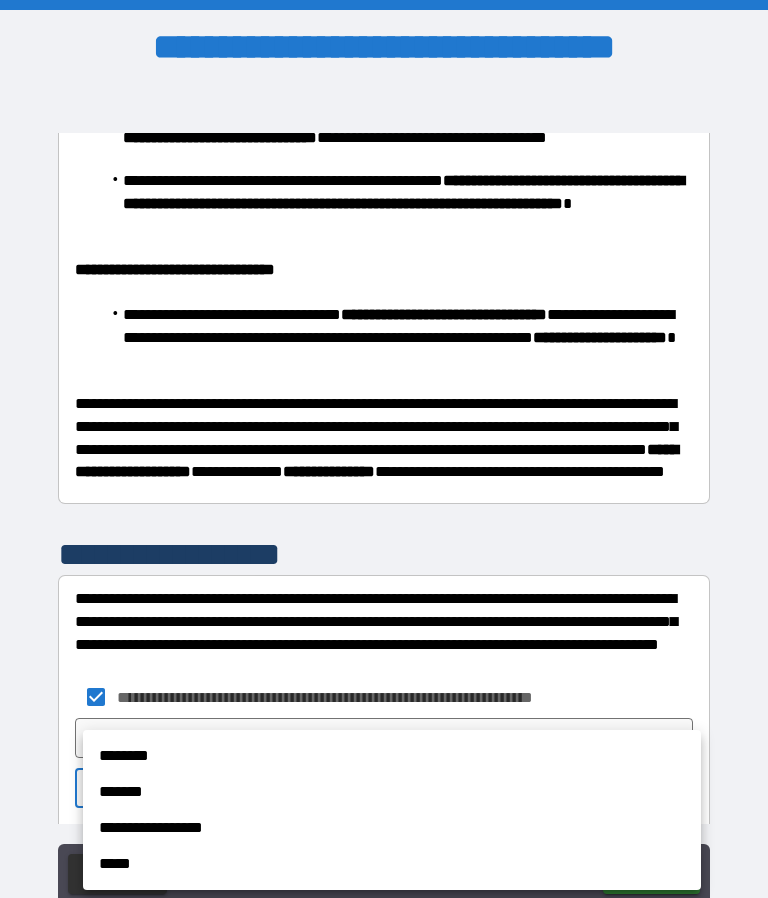 click on "********" at bounding box center [392, 756] 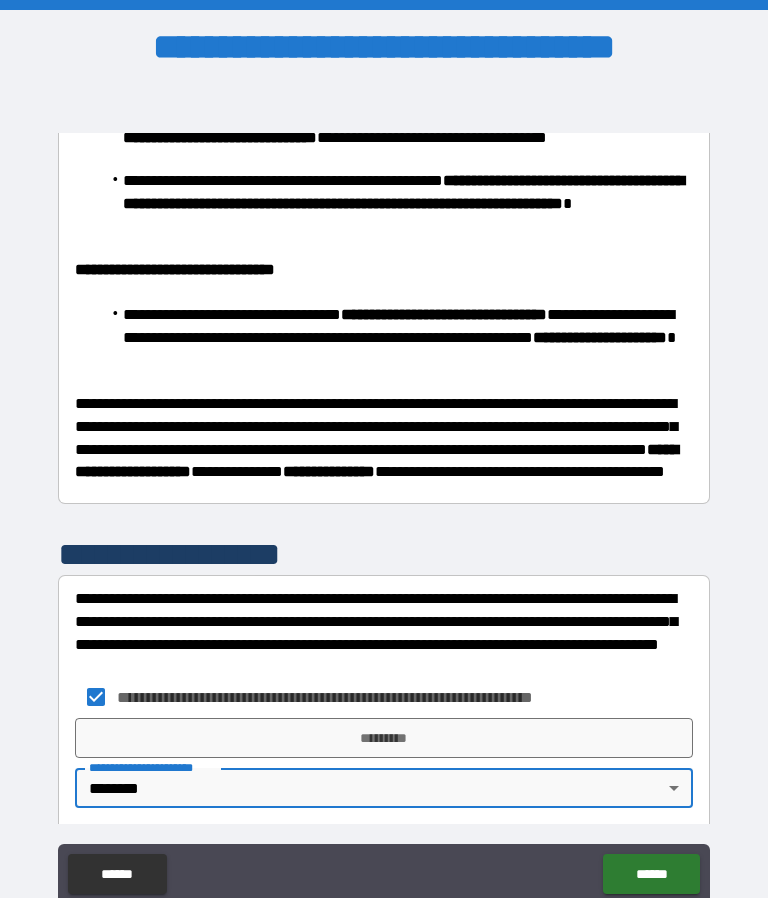 click on "*********" at bounding box center [384, 738] 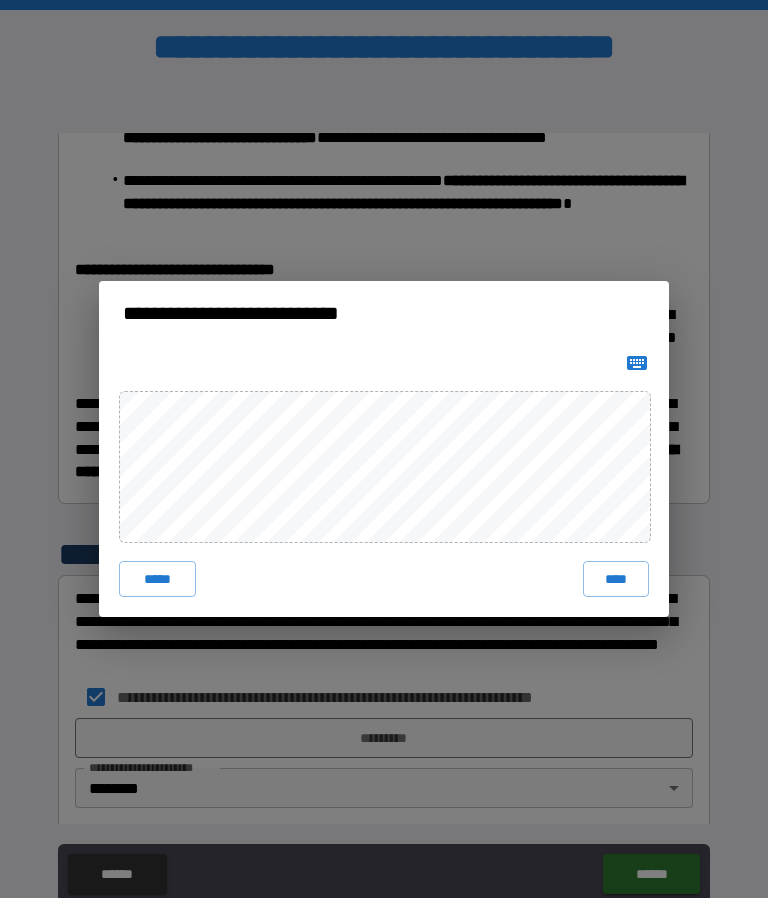 click on "****" at bounding box center (616, 579) 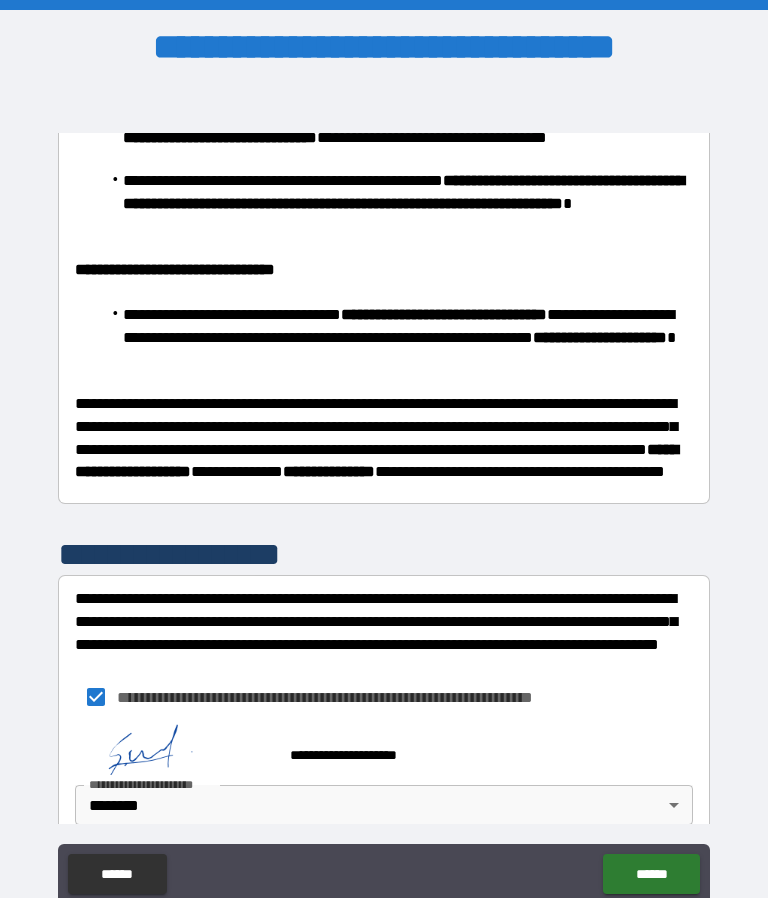 click on "******" at bounding box center (651, 874) 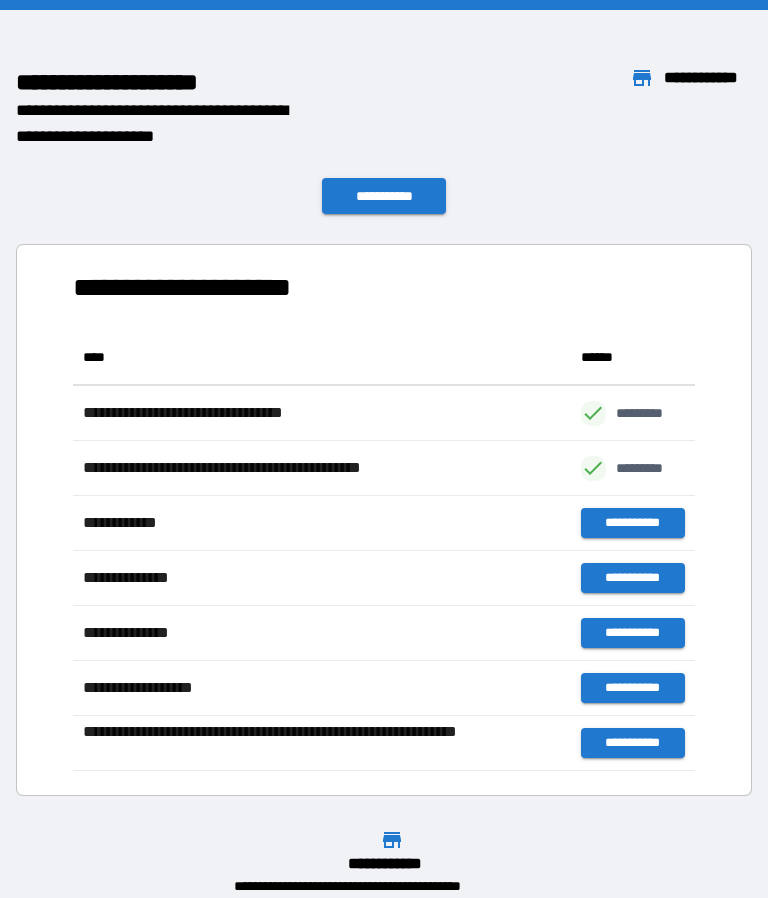 scroll, scrollTop: 441, scrollLeft: 622, axis: both 